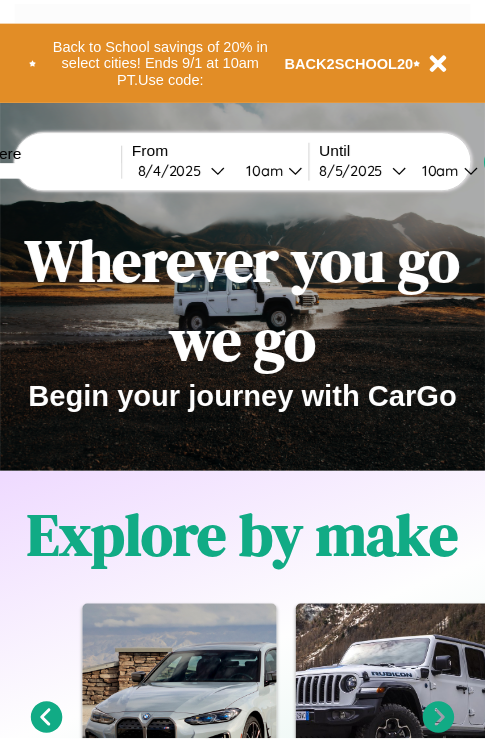 scroll, scrollTop: 0, scrollLeft: 0, axis: both 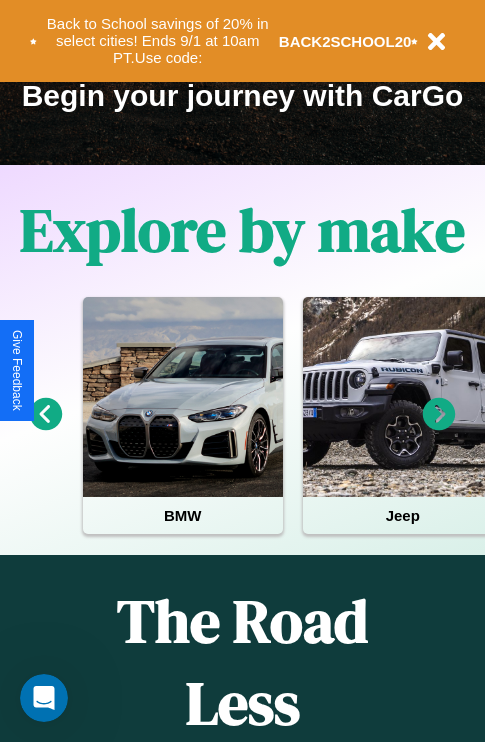 click 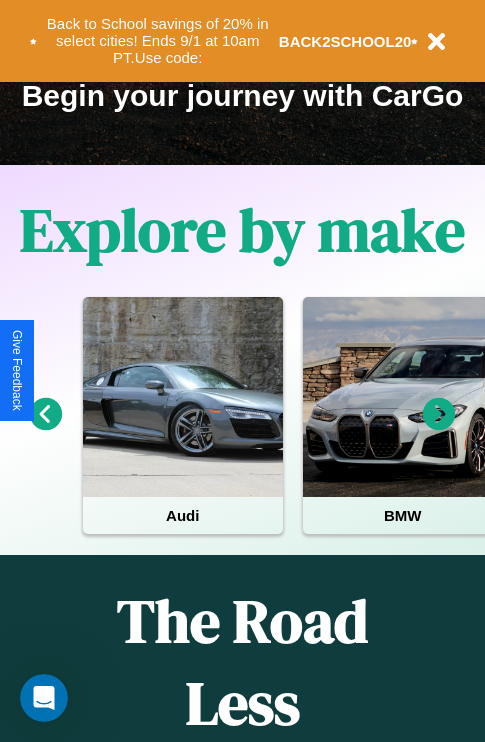 click 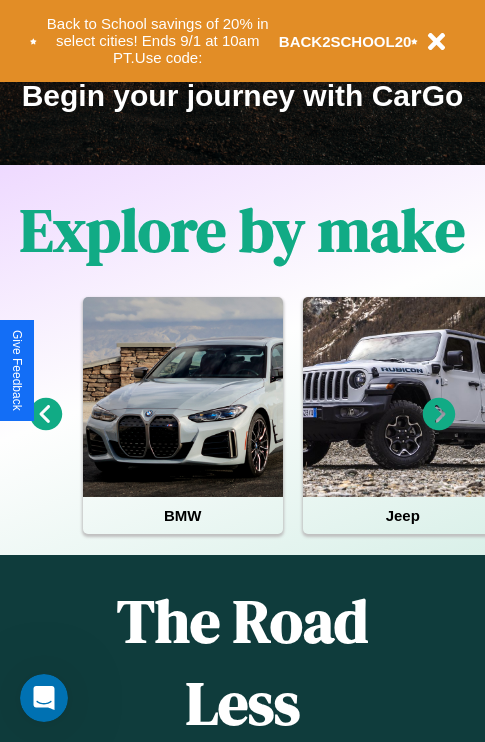 click 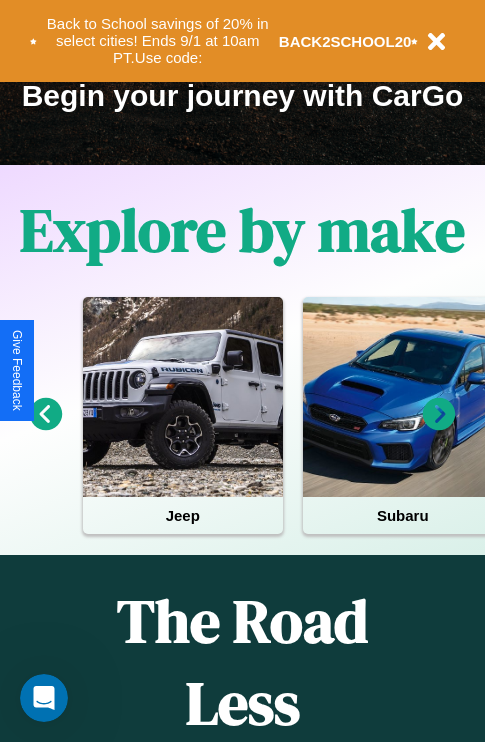 click 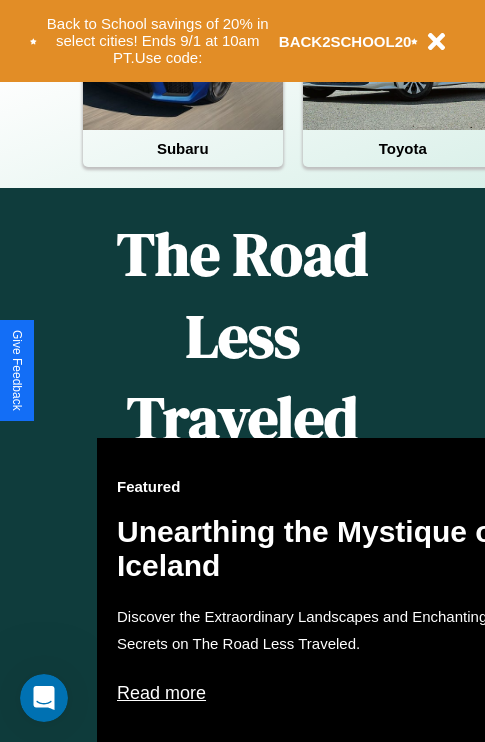 scroll, scrollTop: 308, scrollLeft: 0, axis: vertical 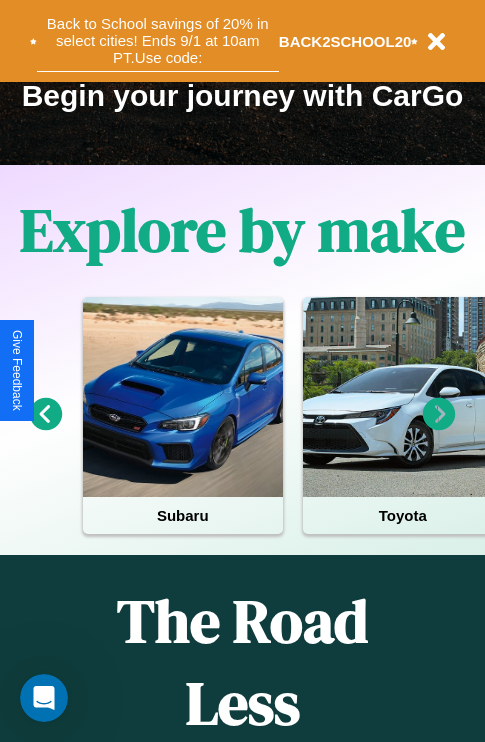 click on "Back to School savings of 20% in select cities! Ends 9/1 at 10am PT.  Use code:" at bounding box center (158, 41) 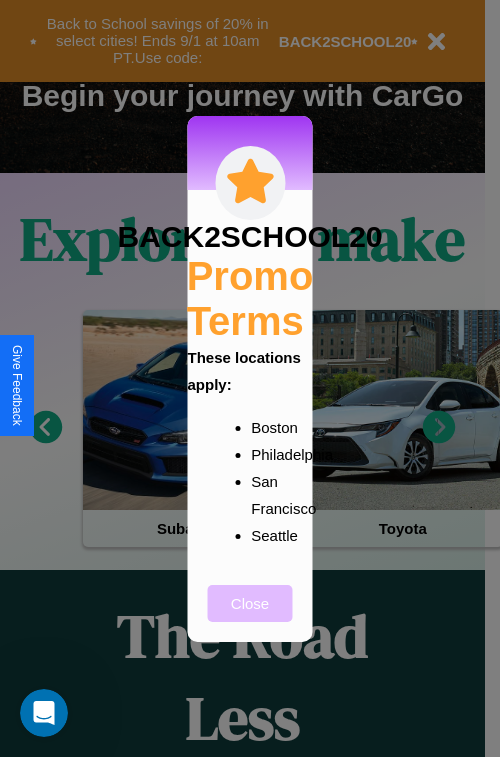 click on "Close" at bounding box center [250, 603] 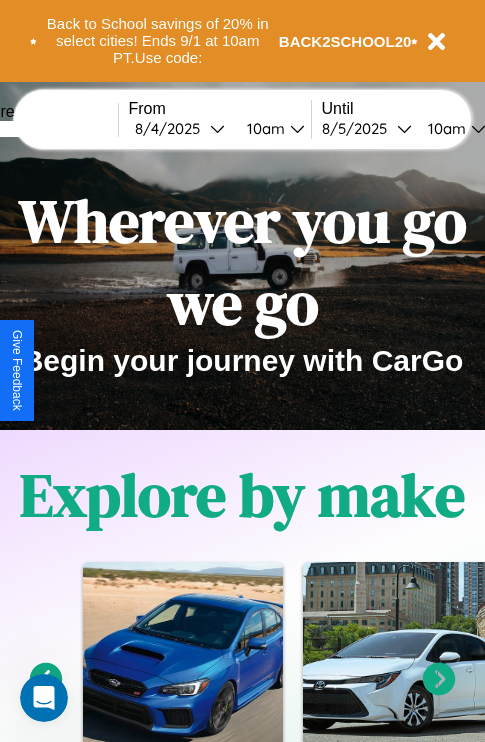 scroll, scrollTop: 0, scrollLeft: 0, axis: both 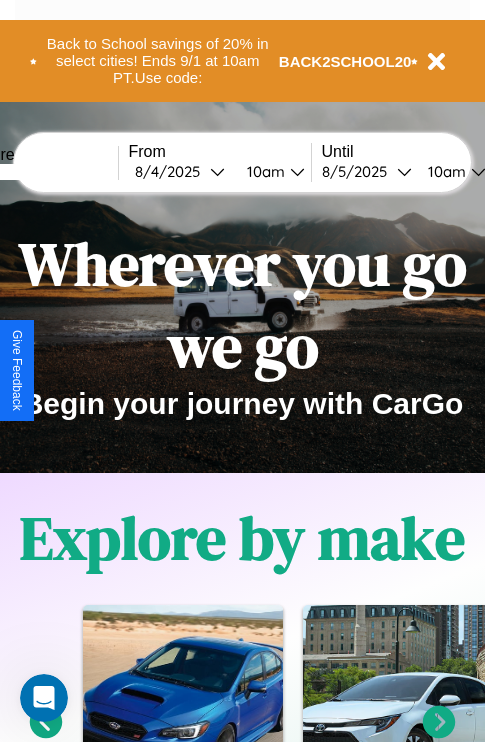click at bounding box center (43, 172) 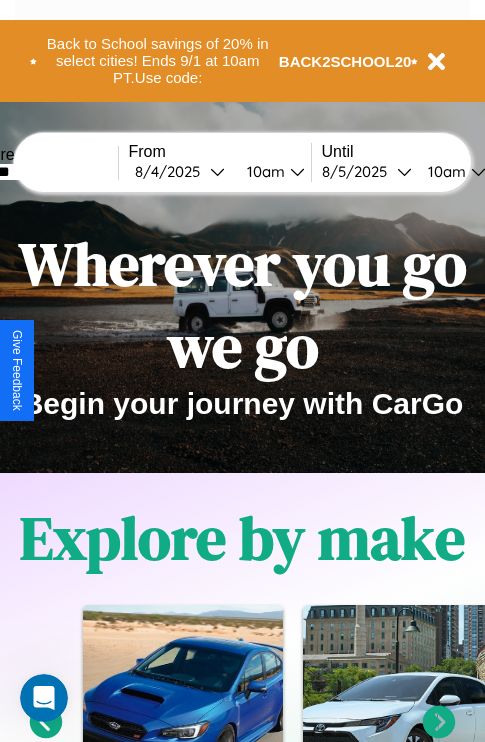 type on "*******" 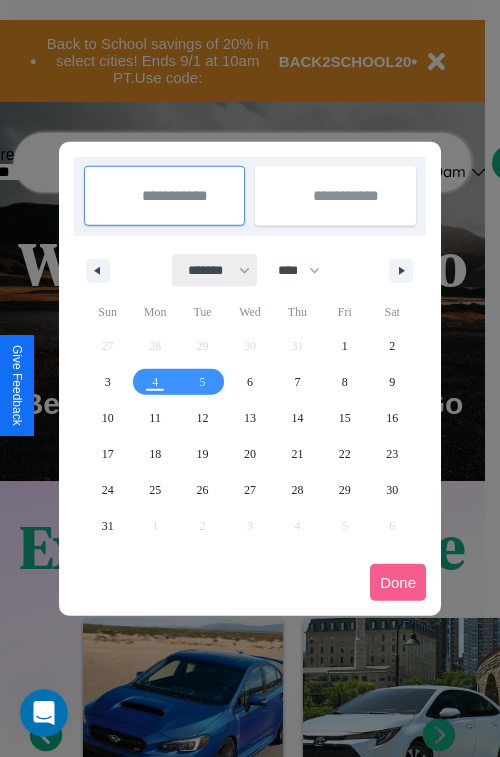 click on "******* ******** ***** ***** *** **** **** ****** ********* ******* ******** ********" at bounding box center [215, 270] 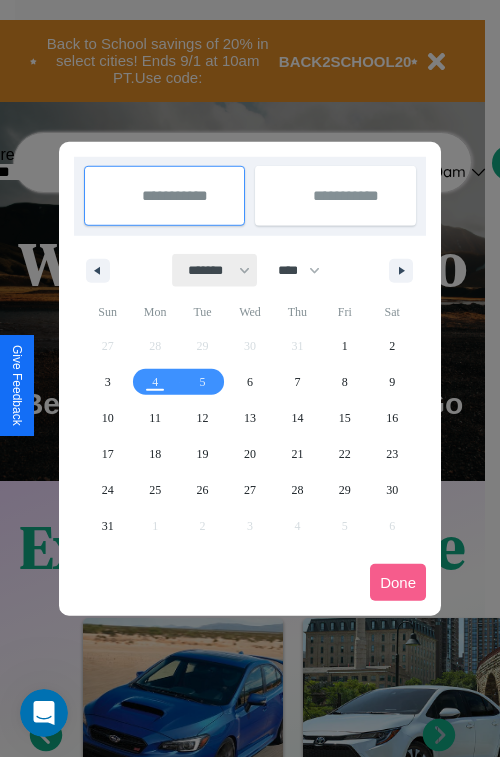 select on "*" 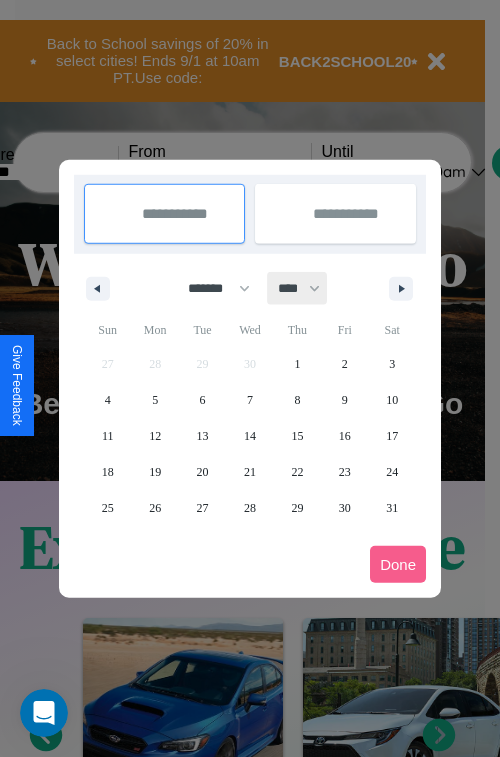 click on "**** **** **** **** **** **** **** **** **** **** **** **** **** **** **** **** **** **** **** **** **** **** **** **** **** **** **** **** **** **** **** **** **** **** **** **** **** **** **** **** **** **** **** **** **** **** **** **** **** **** **** **** **** **** **** **** **** **** **** **** **** **** **** **** **** **** **** **** **** **** **** **** **** **** **** **** **** **** **** **** **** **** **** **** **** **** **** **** **** **** **** **** **** **** **** **** **** **** **** **** **** **** **** **** **** **** **** **** **** **** **** **** **** **** **** **** **** **** **** **** ****" at bounding box center [298, 288] 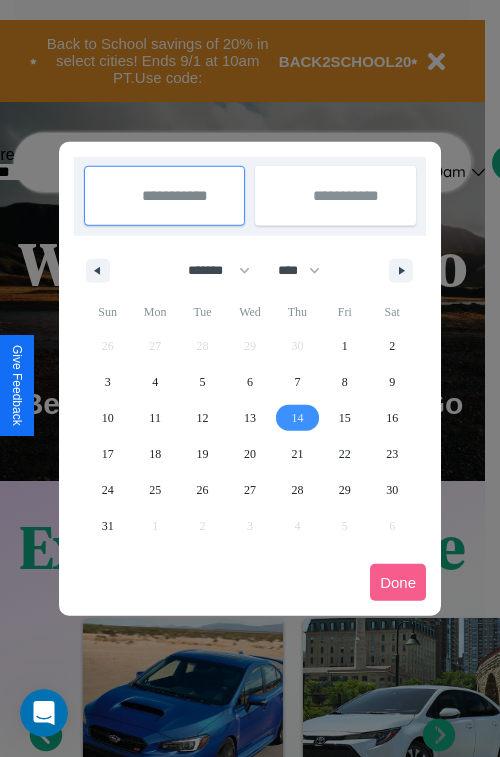 click on "14" at bounding box center [297, 418] 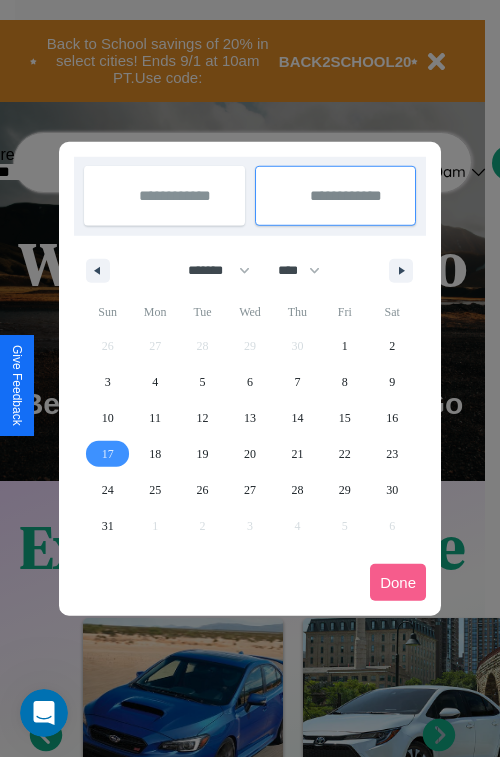 click on "17" at bounding box center (108, 454) 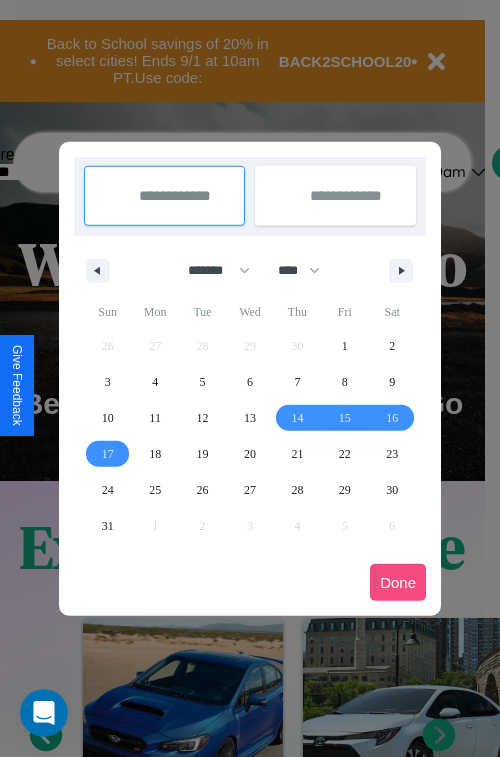 click on "Done" at bounding box center (398, 582) 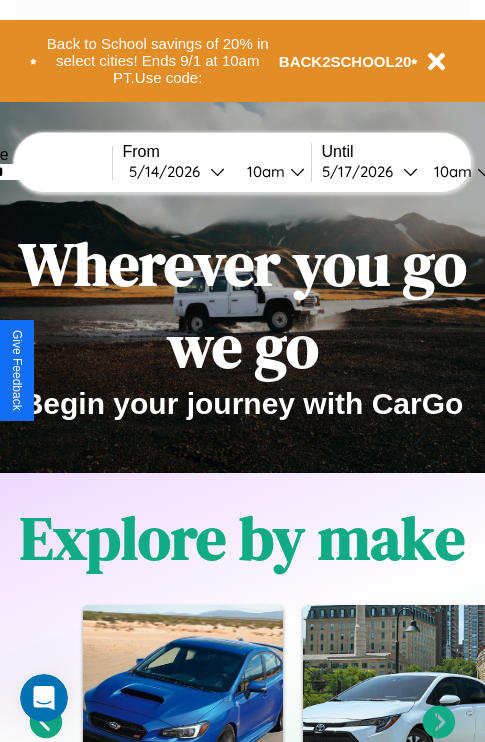 click on "10am" at bounding box center [263, 171] 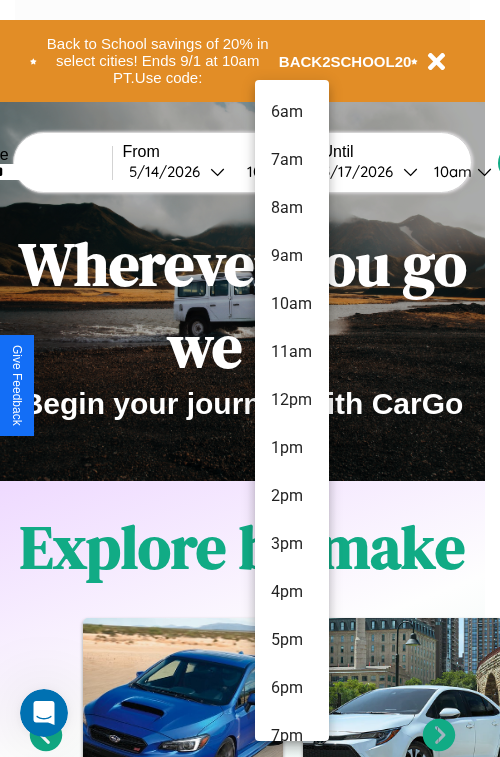 click on "8am" at bounding box center [292, 208] 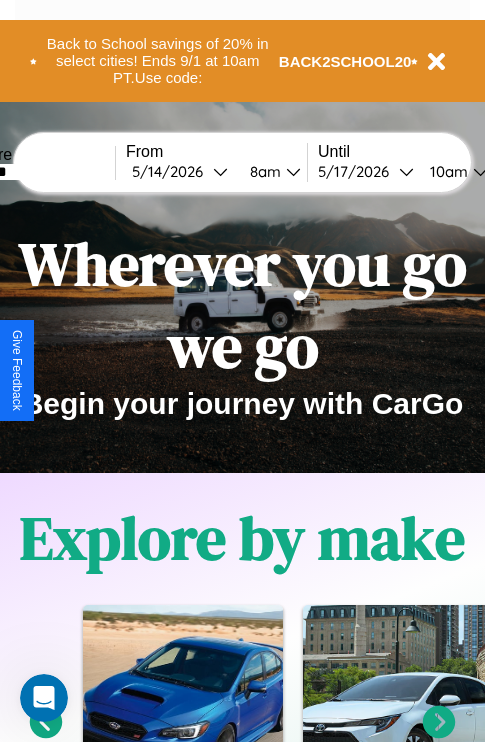 scroll, scrollTop: 0, scrollLeft: 70, axis: horizontal 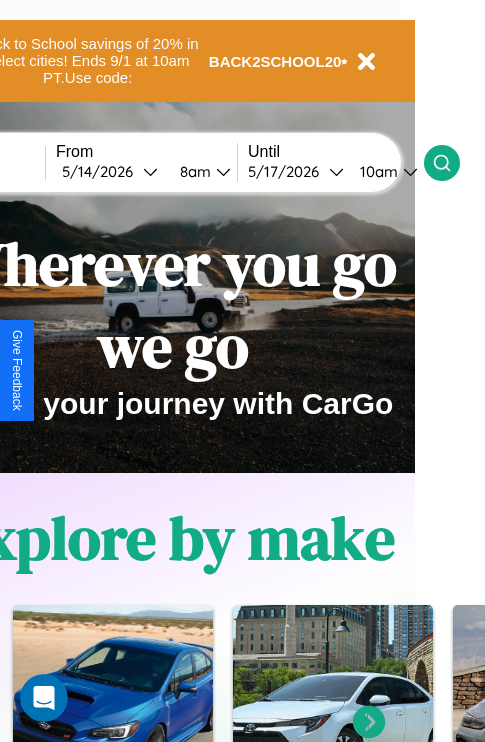click 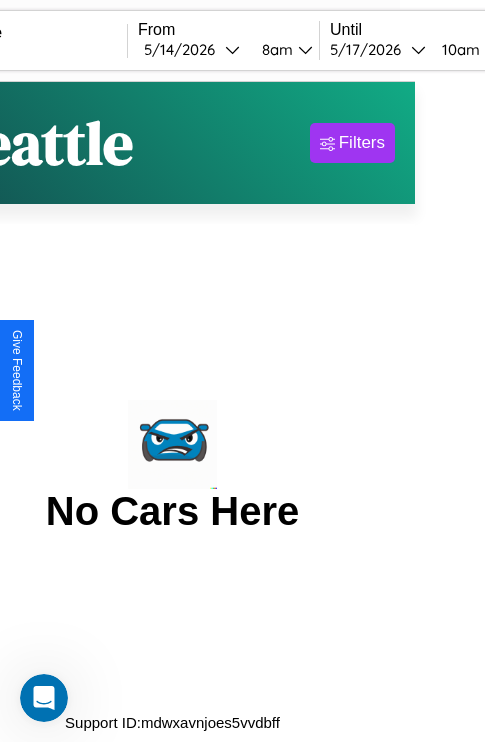 scroll, scrollTop: 0, scrollLeft: 0, axis: both 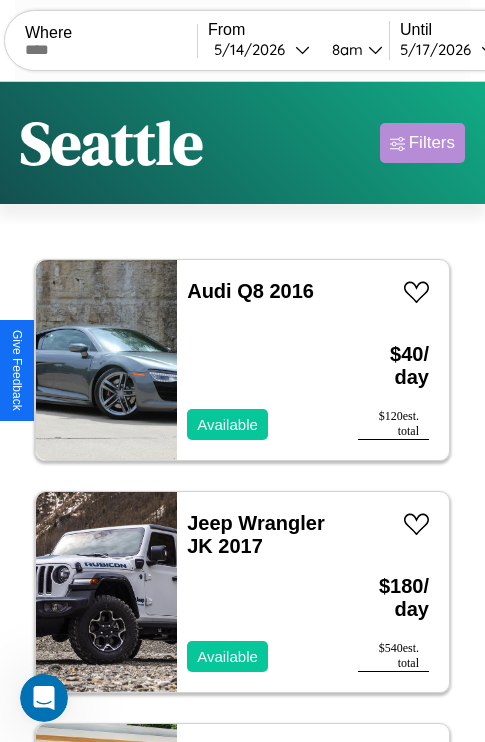 click on "Filters" at bounding box center (432, 143) 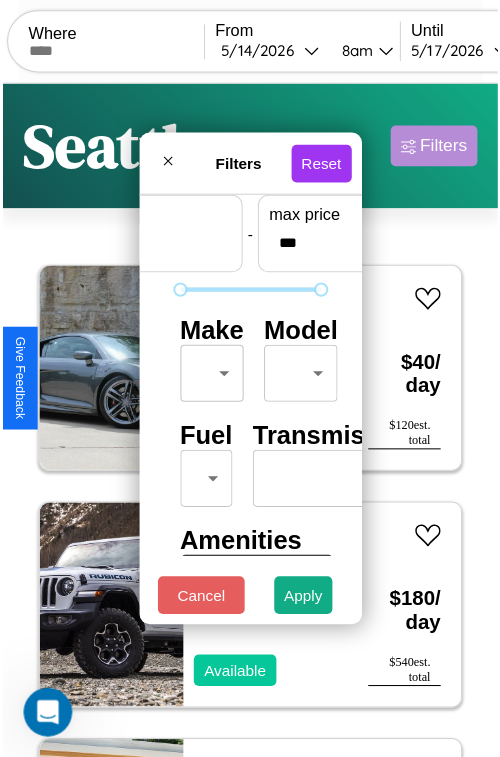scroll, scrollTop: 59, scrollLeft: 0, axis: vertical 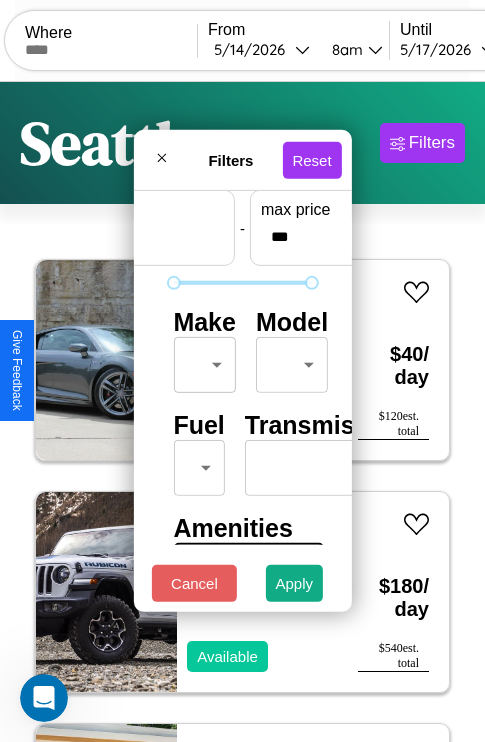 click on "CarGo Where From [DATE] [TIME] Until [DATE] [TIME] Become a Host Login Sign Up [CITY] Filters 41  cars in this area These cars can be picked up in this city. Audi   Q8   2016 Available $ 40  / day $ 120  est. total Jeep   Wrangler JK   2017 Available $ 180  / day $ 540  est. total Lincoln   LS   2018 Available $ 200  / day $ 600  est. total Honda   Z50R   2016 Available $ 200  / day $ 600  est. total Hyundai   Veloster N   2023 Unavailable $ 150  / day $ 450  est. total Toyota   Cressida   2014 Unavailable $ 90  / day $ 270  est. total Chrysler   LASER   2018 Available $ 80  / day $ 240  est. total Jeep   Patriot   2022 Available $ 130  / day $ 390  est. total Mercedes   L1319   2021 Unavailable $ 130  / day $ 390  est. total Lincoln   LS   2019 Available $ 60  / day $ 180  est. total Hyundai   Hyundai Steel Industries, Inc.   2021 Available $ 110  / day $ 330  est. total Volvo   B9TL   2017 Available $ 100  / day $ 300  est. total Audi   100   2019 Available $ 130  / day $ 390  est. total Volvo" at bounding box center [242, 412] 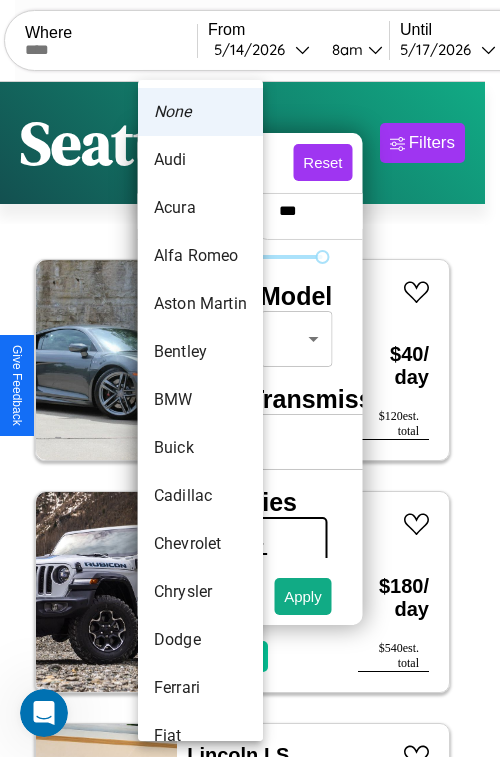 click on "Alfa Romeo" at bounding box center [200, 256] 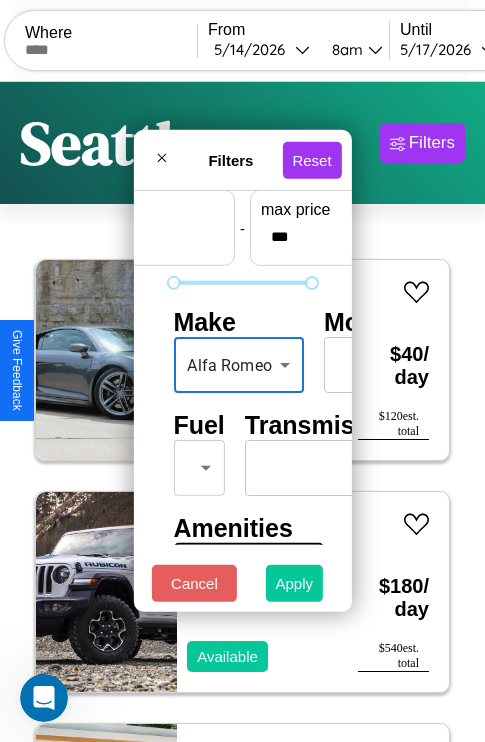 click on "Apply" at bounding box center [295, 583] 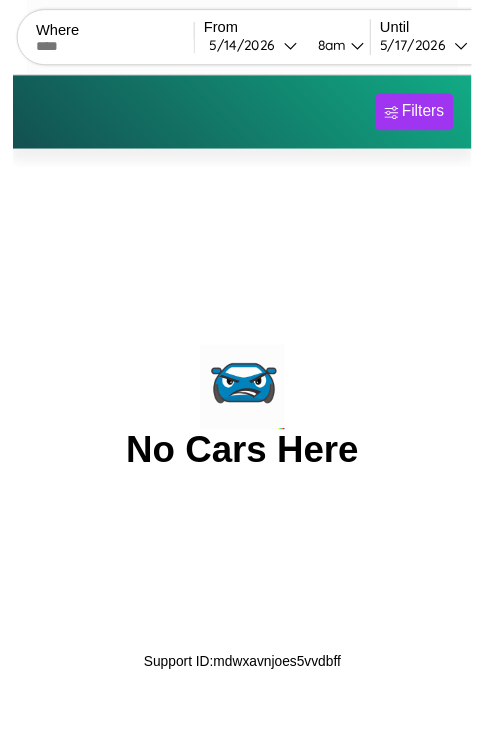 scroll, scrollTop: 0, scrollLeft: 0, axis: both 